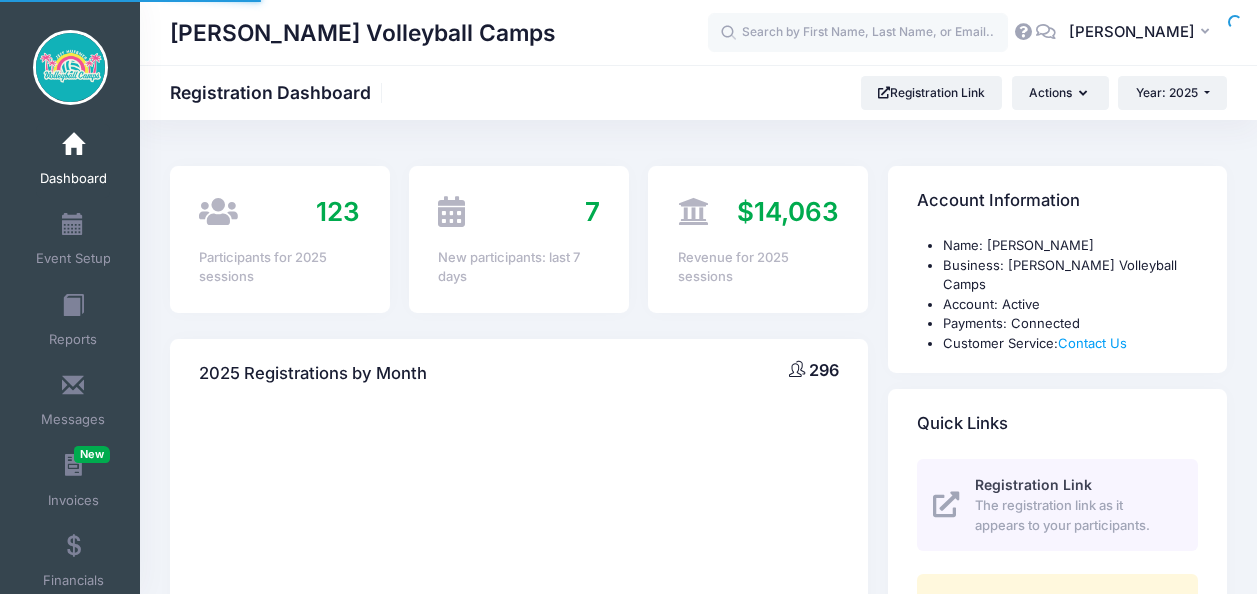 scroll, scrollTop: 0, scrollLeft: 0, axis: both 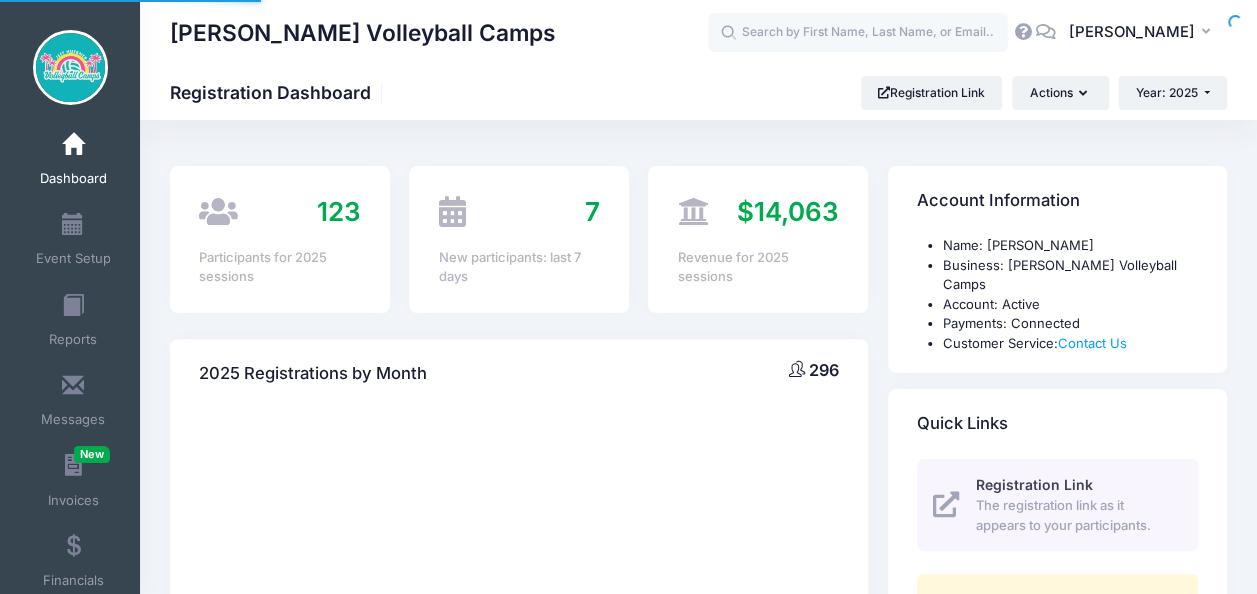 select 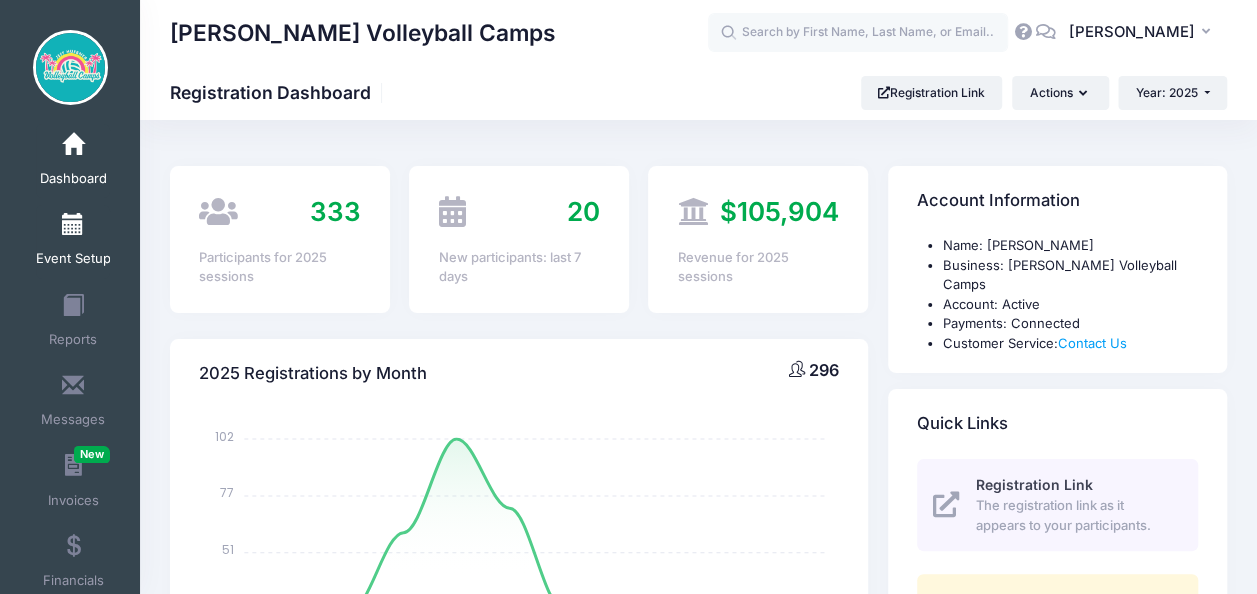 click on "Event Setup" at bounding box center (73, 259) 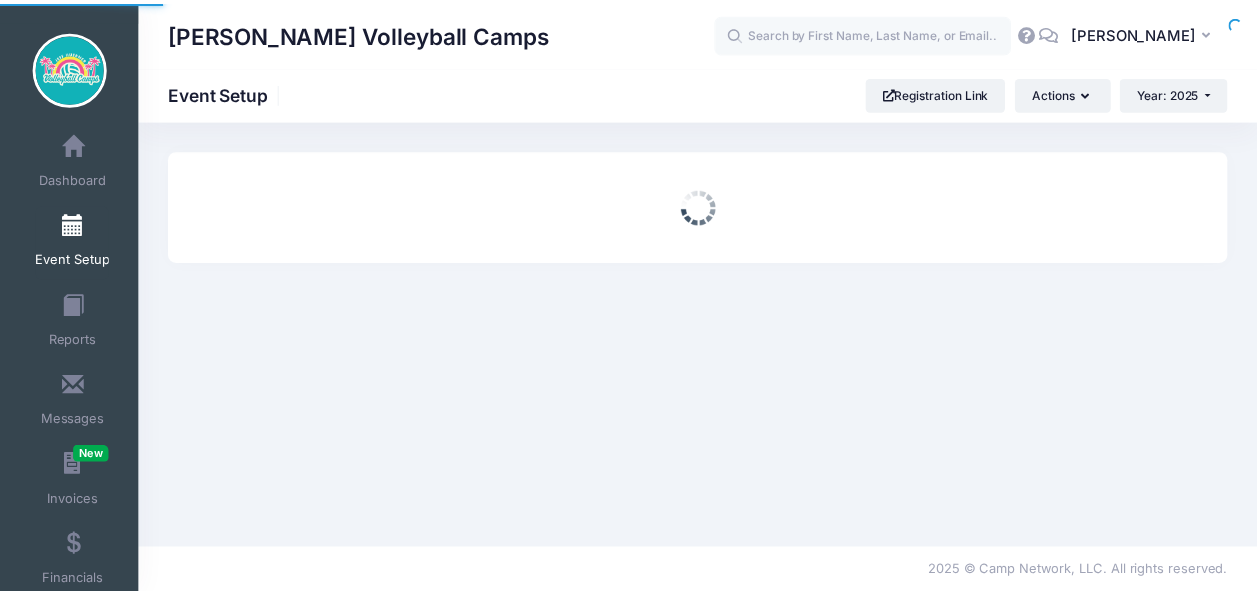 scroll, scrollTop: 0, scrollLeft: 0, axis: both 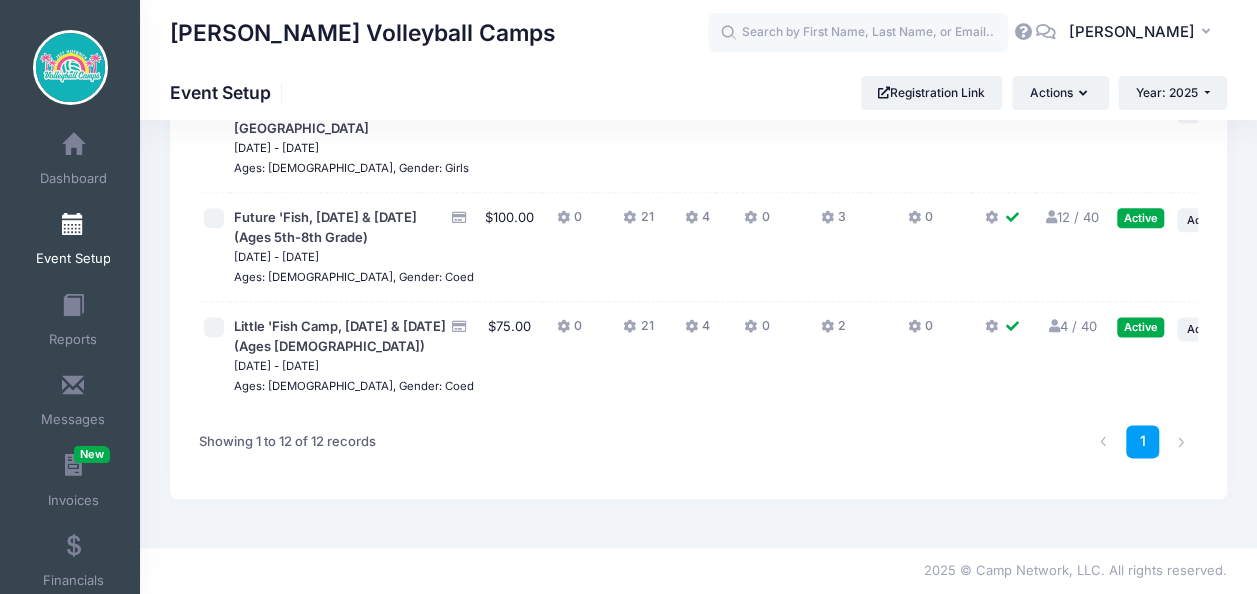 click on "4             / 40
Full" at bounding box center [1072, 326] 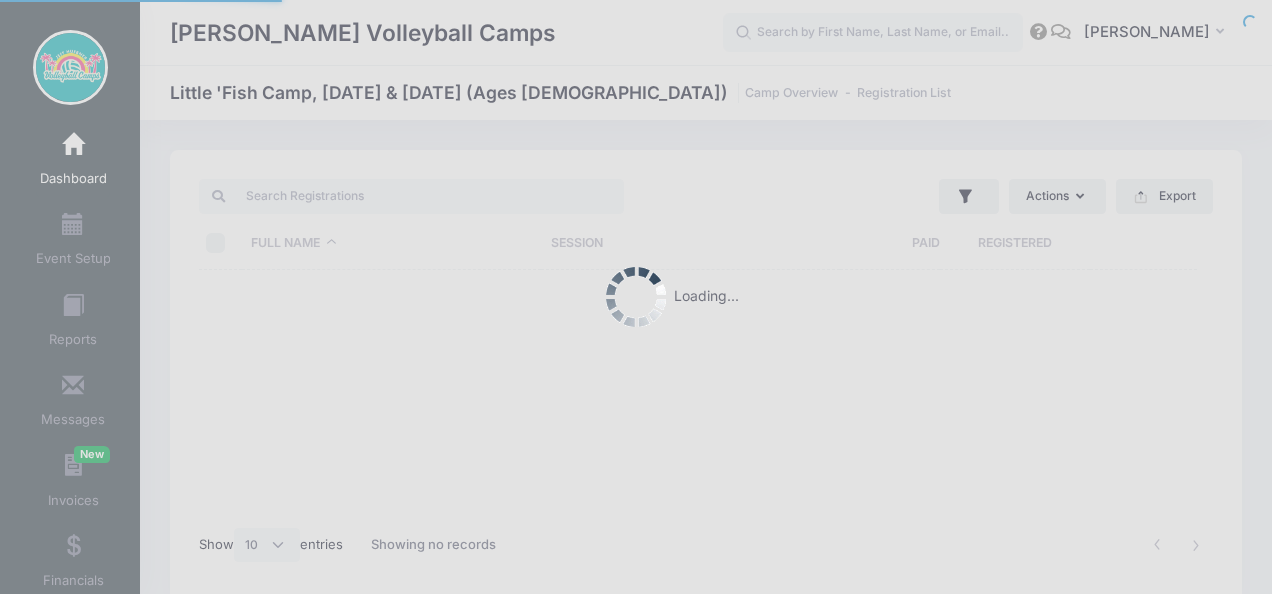 select on "10" 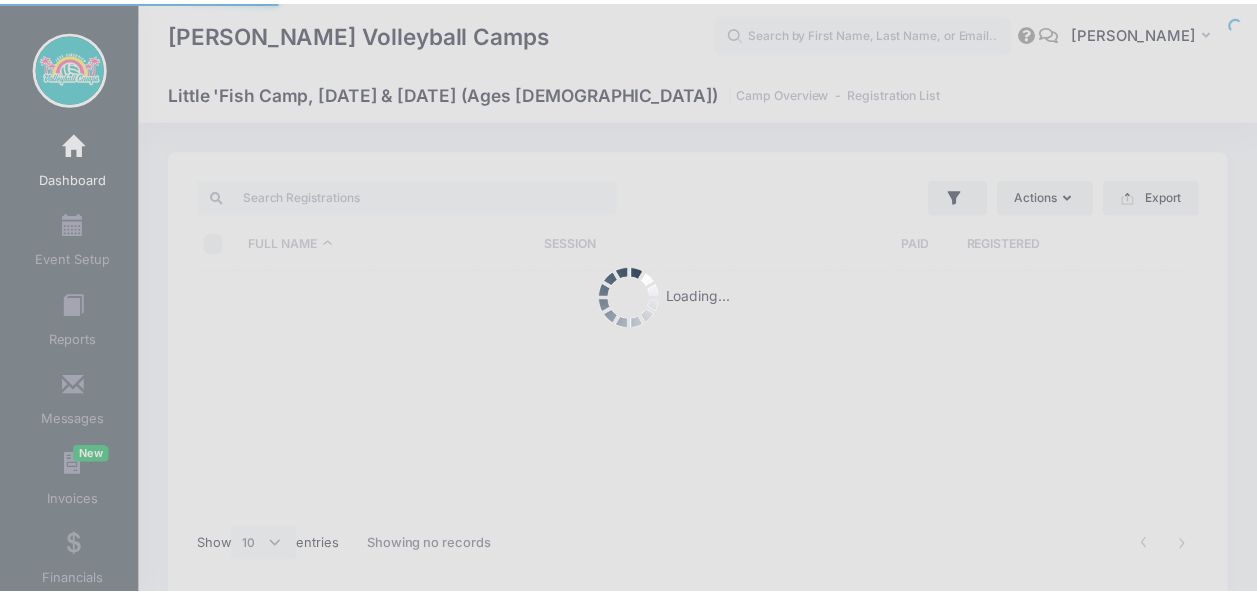 scroll, scrollTop: 0, scrollLeft: 0, axis: both 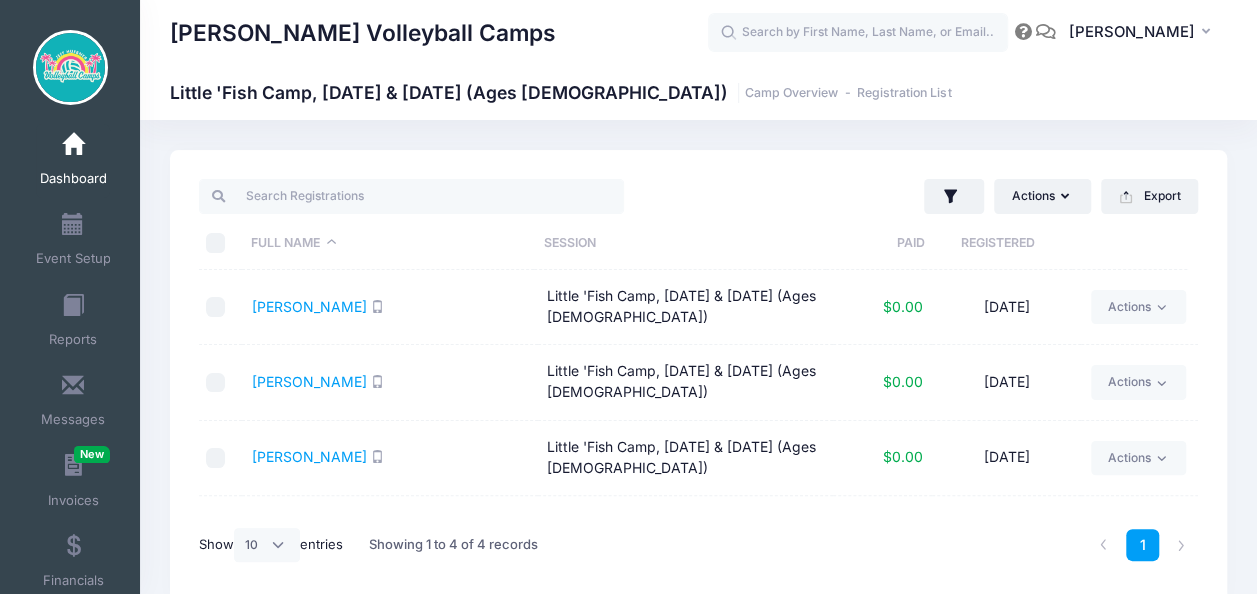 click at bounding box center [216, 458] 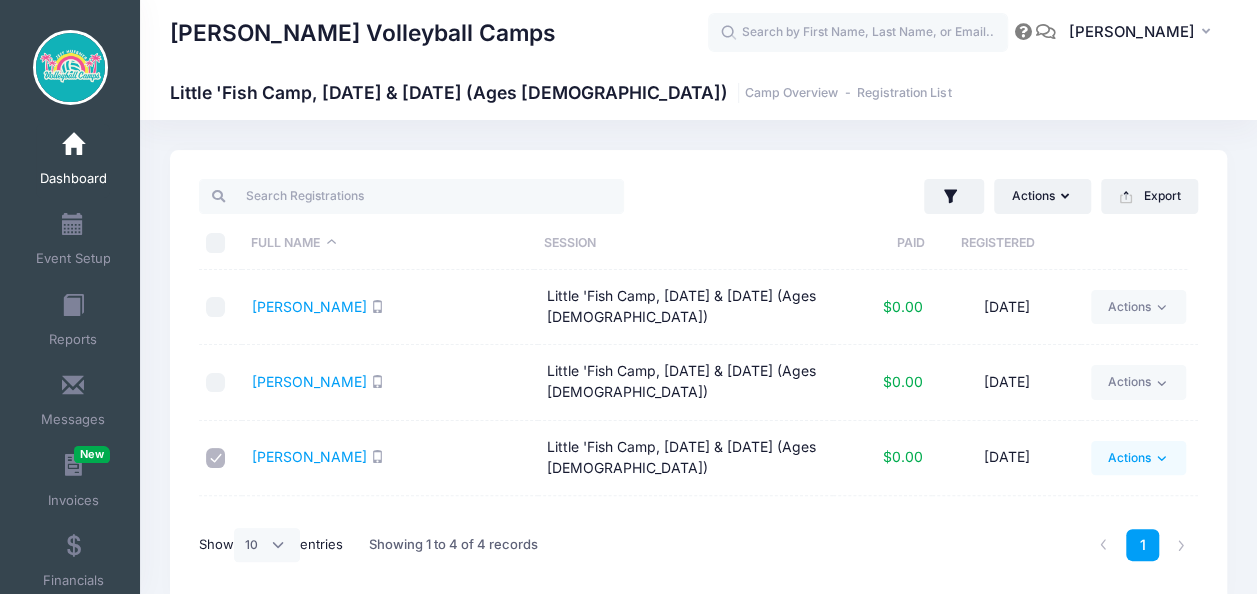 click on "Actions" at bounding box center (1138, 458) 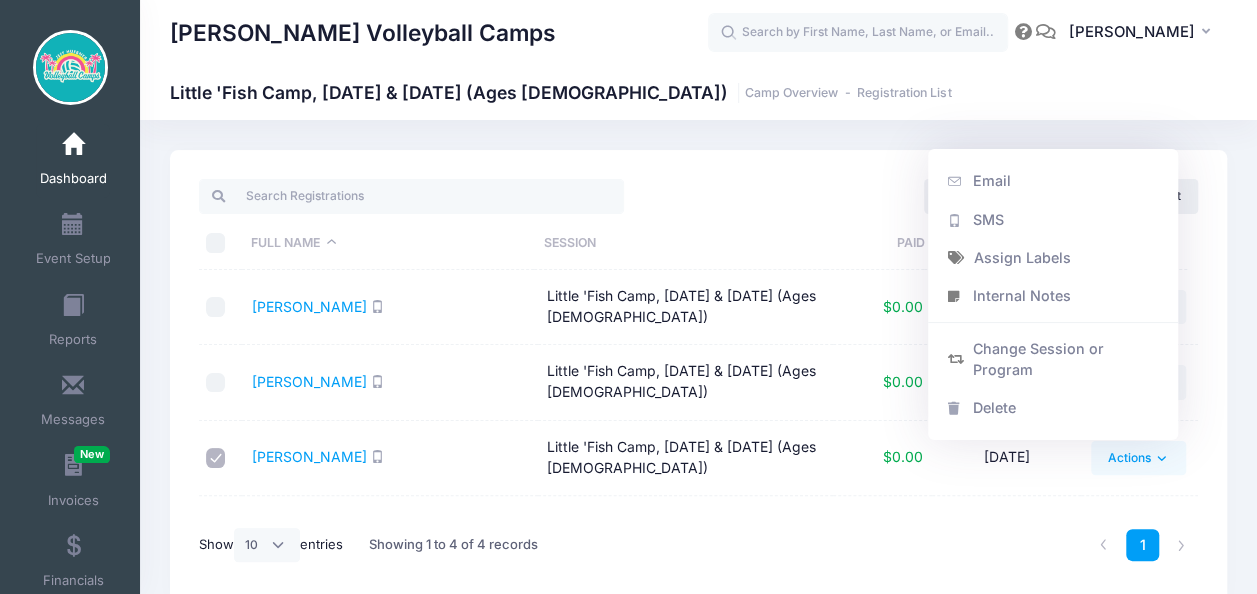 click on "Change Session or Program" at bounding box center (1053, 359) 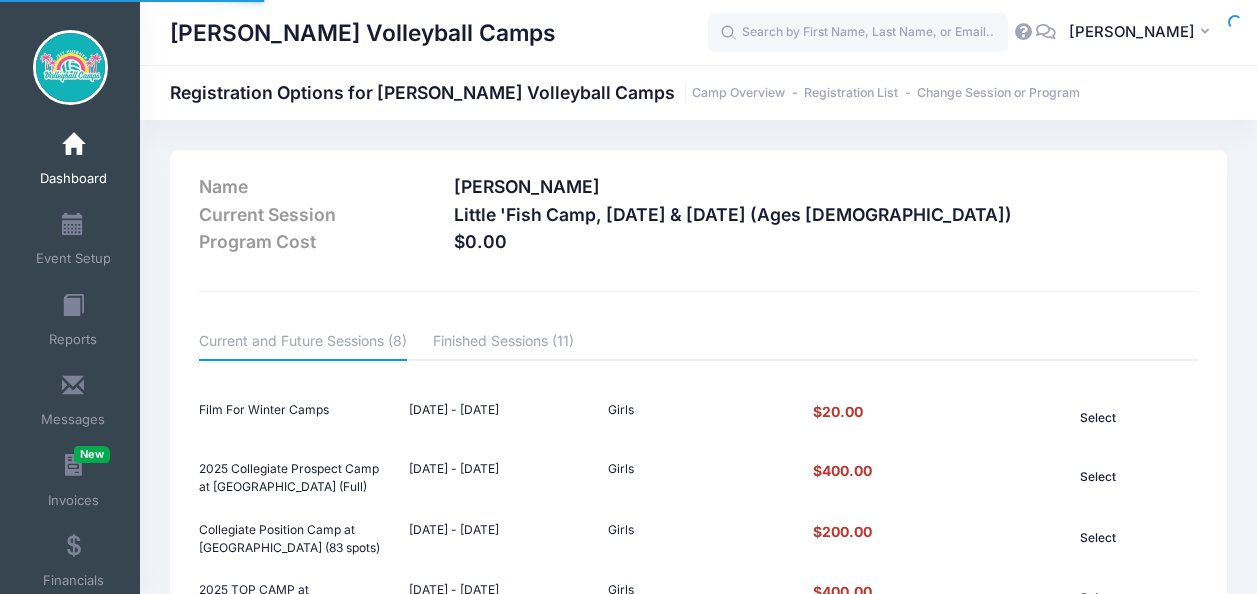 scroll, scrollTop: 0, scrollLeft: 0, axis: both 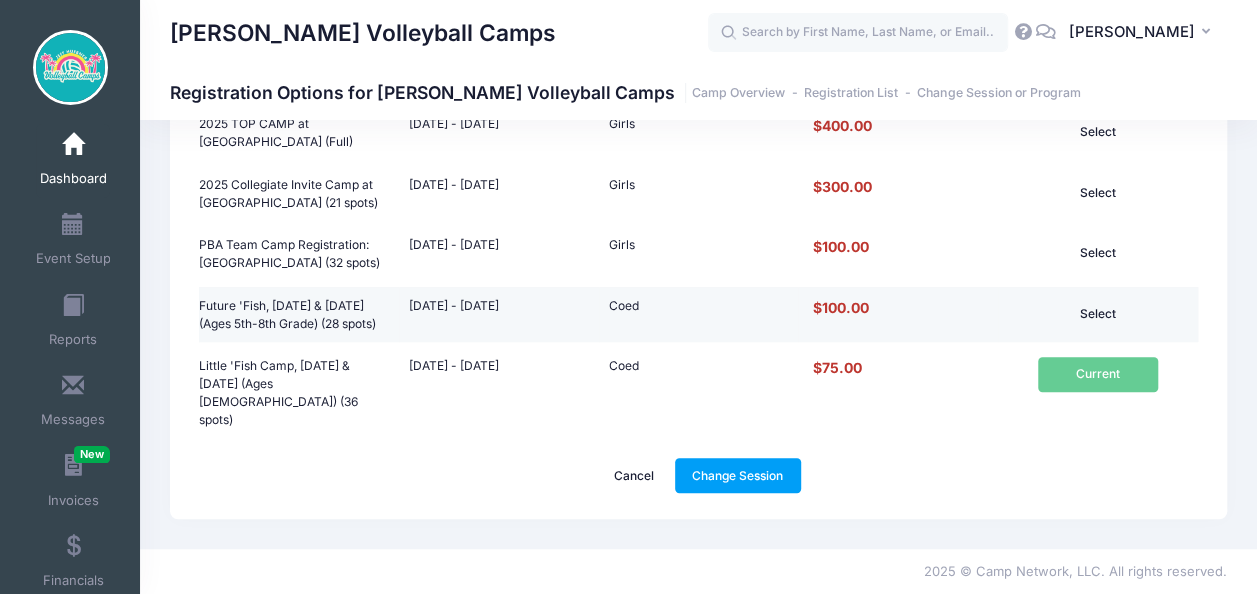 click on "Select" at bounding box center (1098, 314) 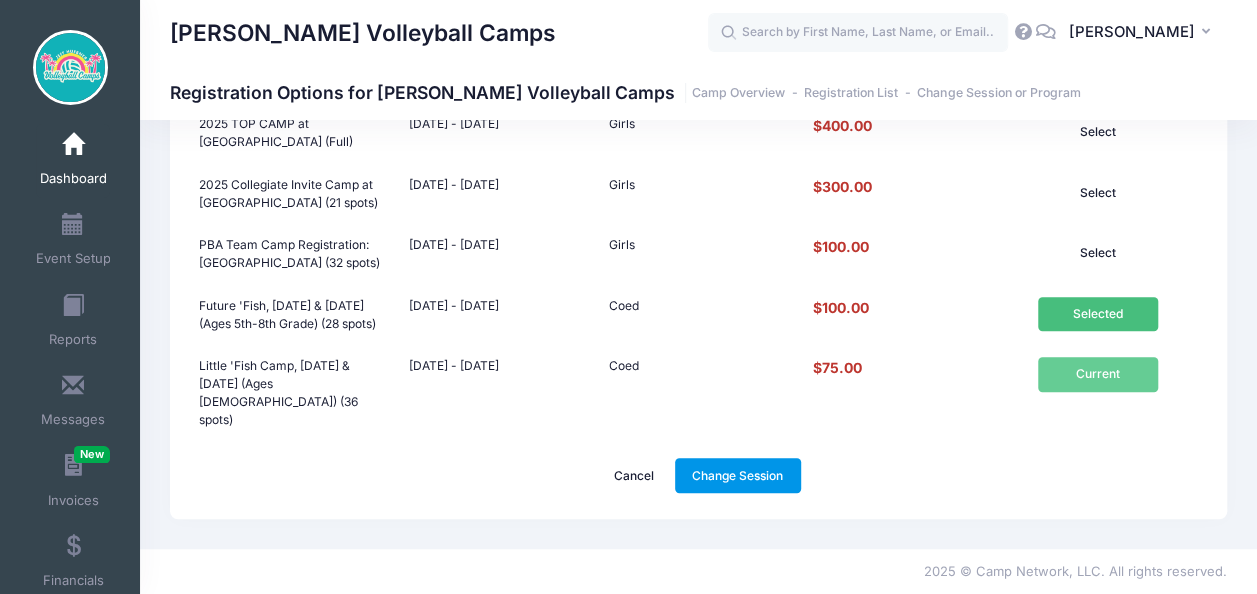 click on "Change Session" at bounding box center [738, 475] 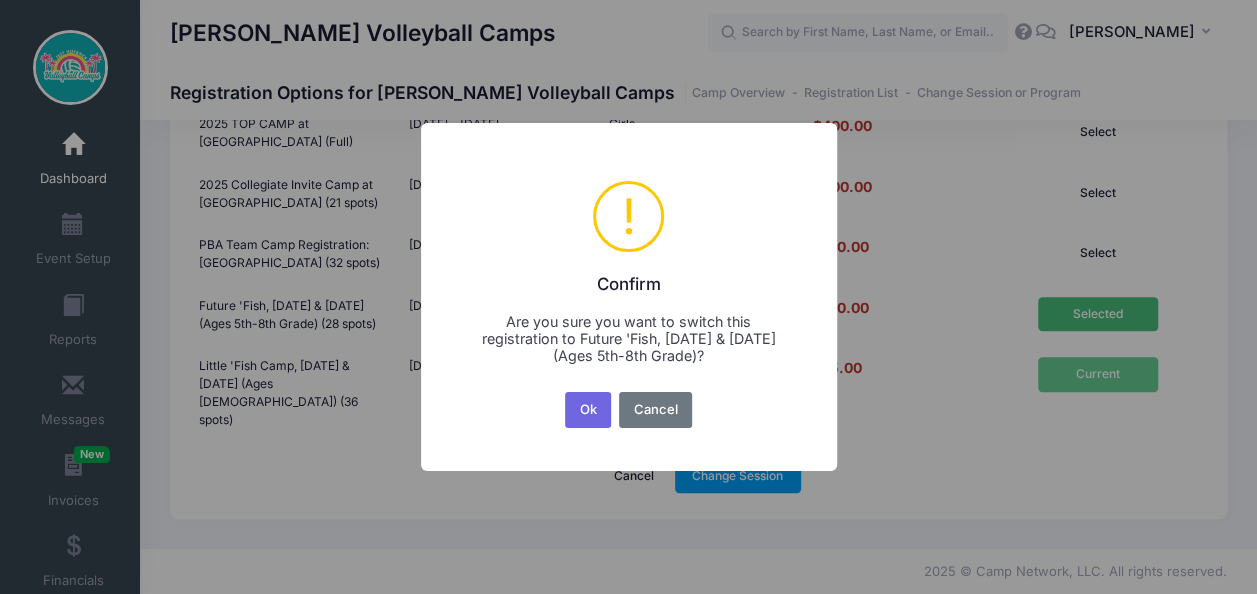 scroll, scrollTop: 0, scrollLeft: 0, axis: both 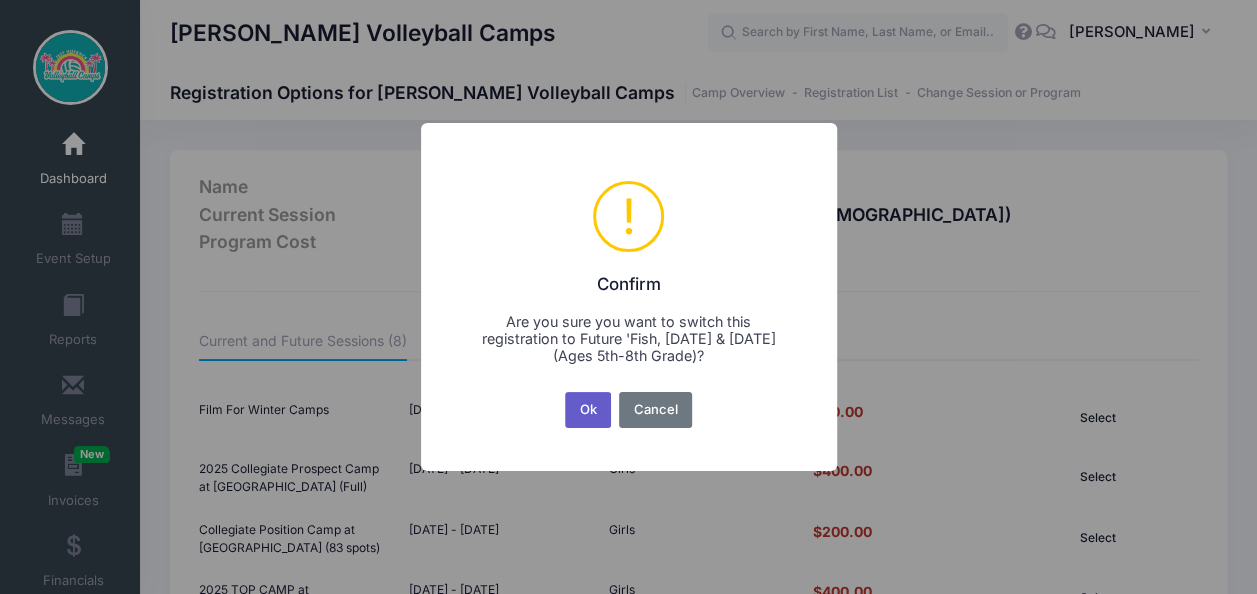 click on "Ok" at bounding box center [588, 410] 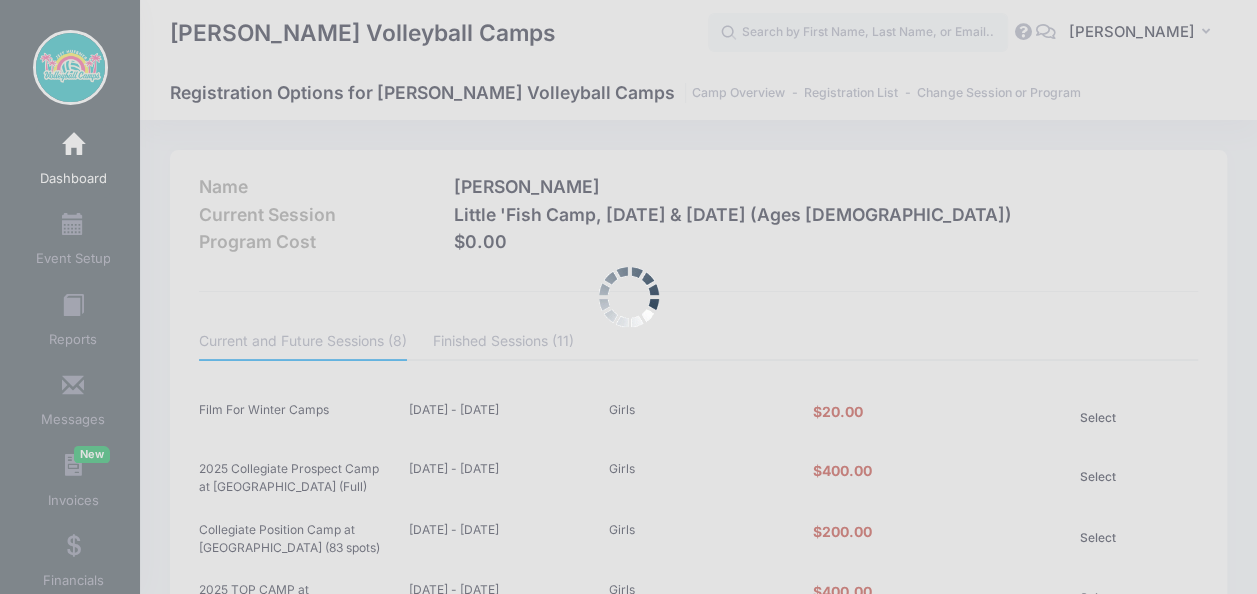 scroll, scrollTop: 484, scrollLeft: 0, axis: vertical 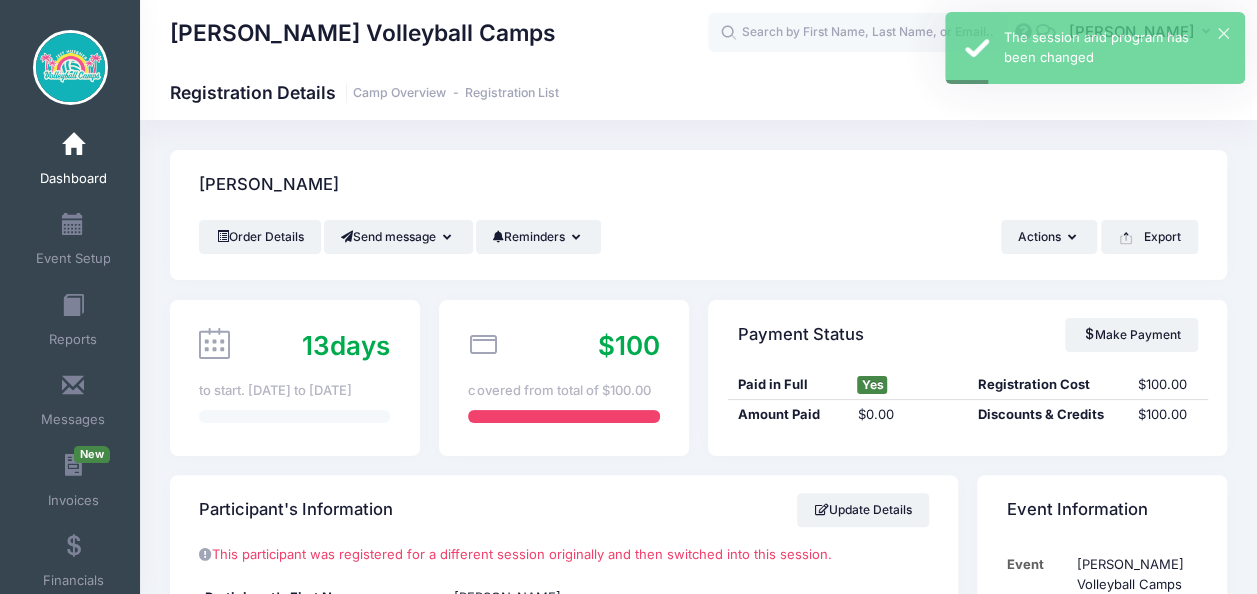 click on "Dashboard" at bounding box center [73, 161] 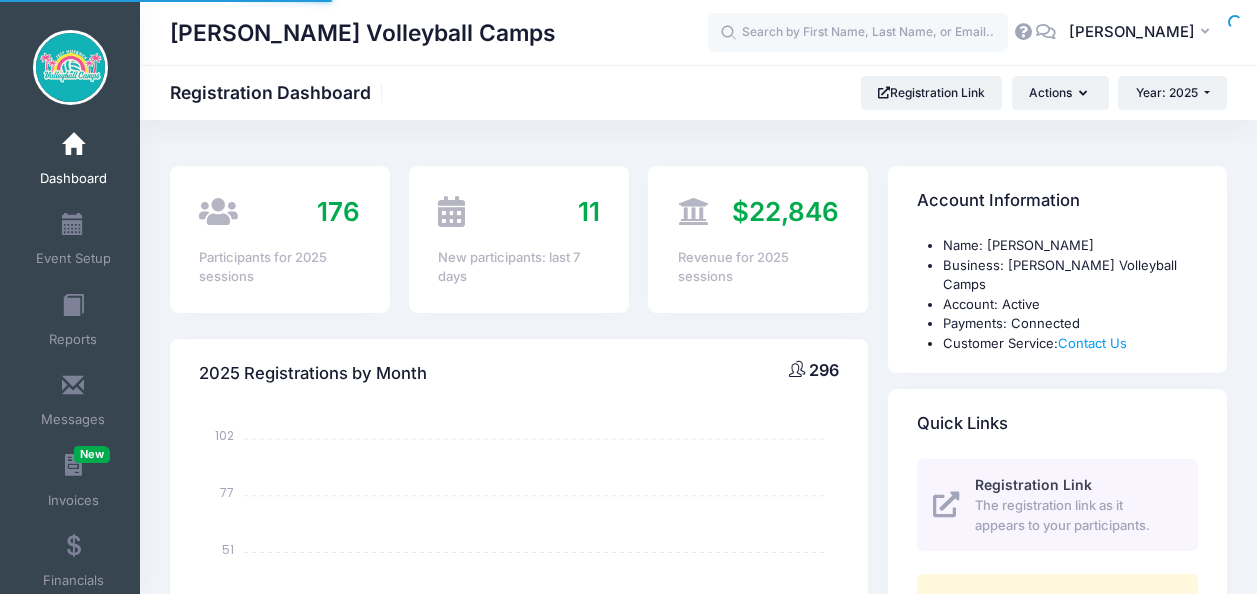 scroll, scrollTop: 0, scrollLeft: 0, axis: both 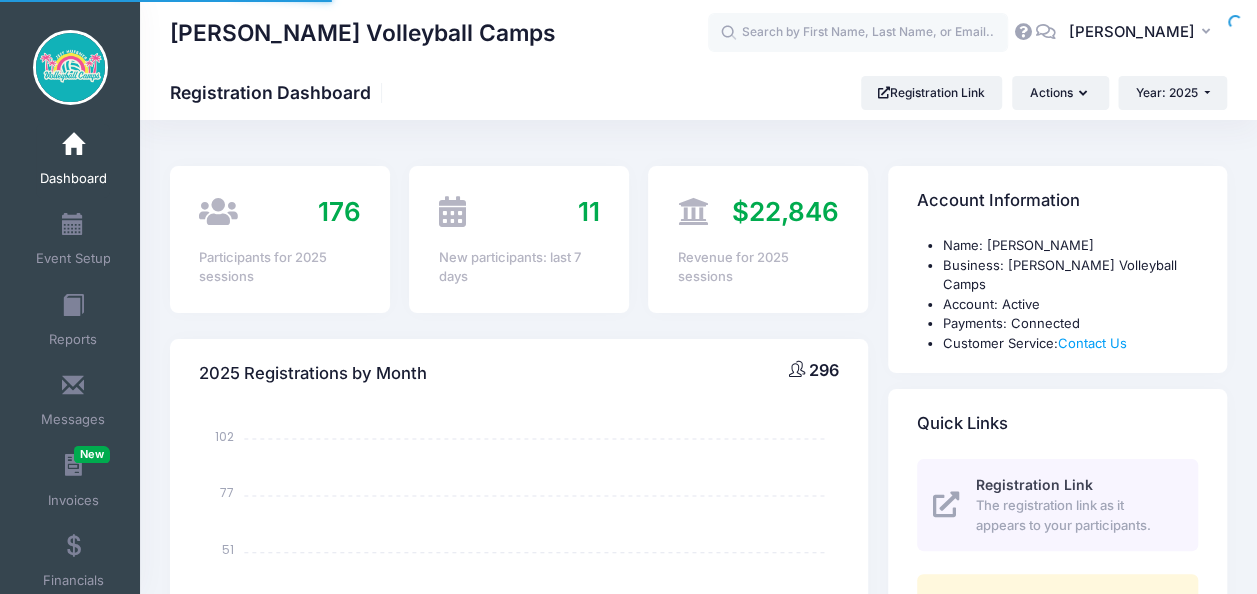 select 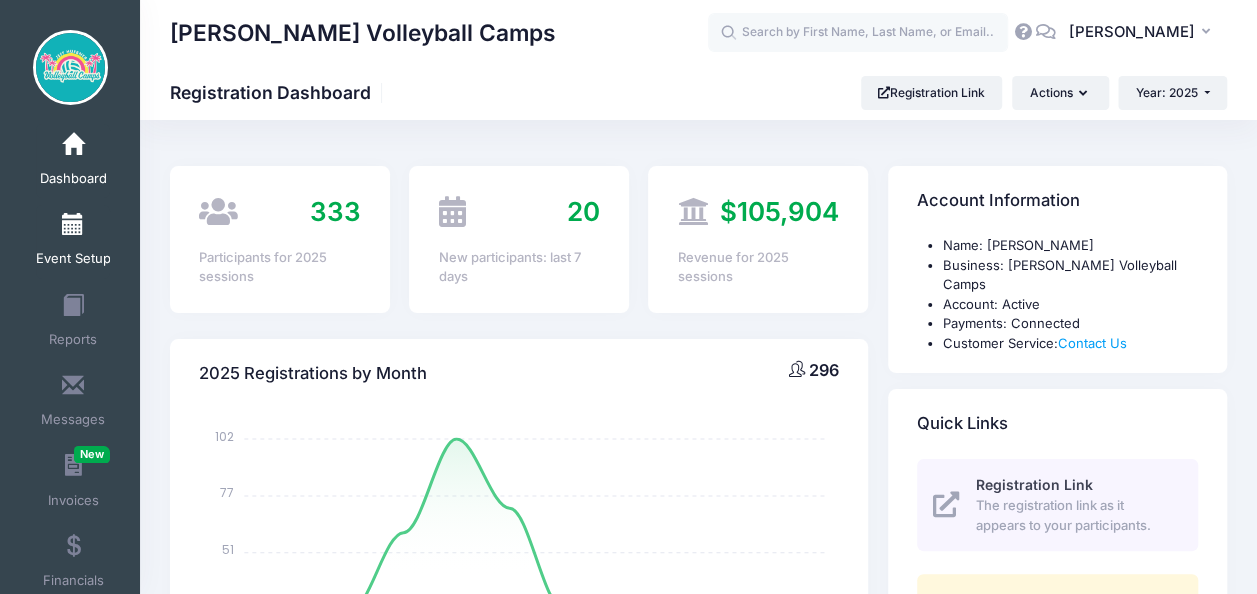 click on "Event Setup" at bounding box center [73, 259] 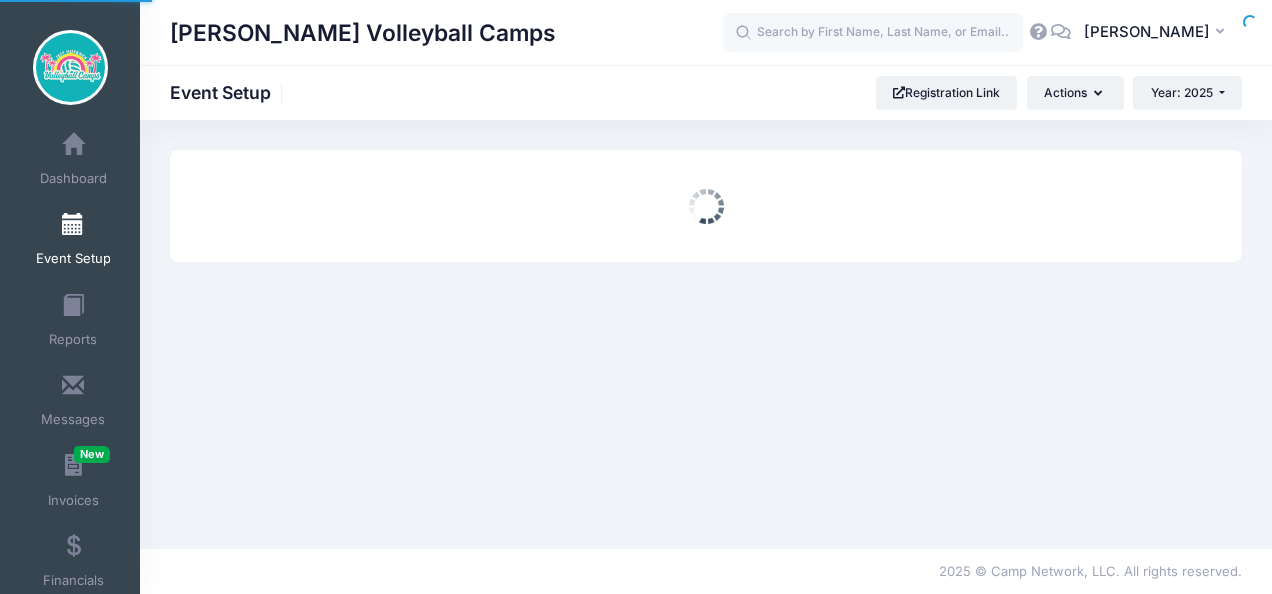 scroll, scrollTop: 0, scrollLeft: 0, axis: both 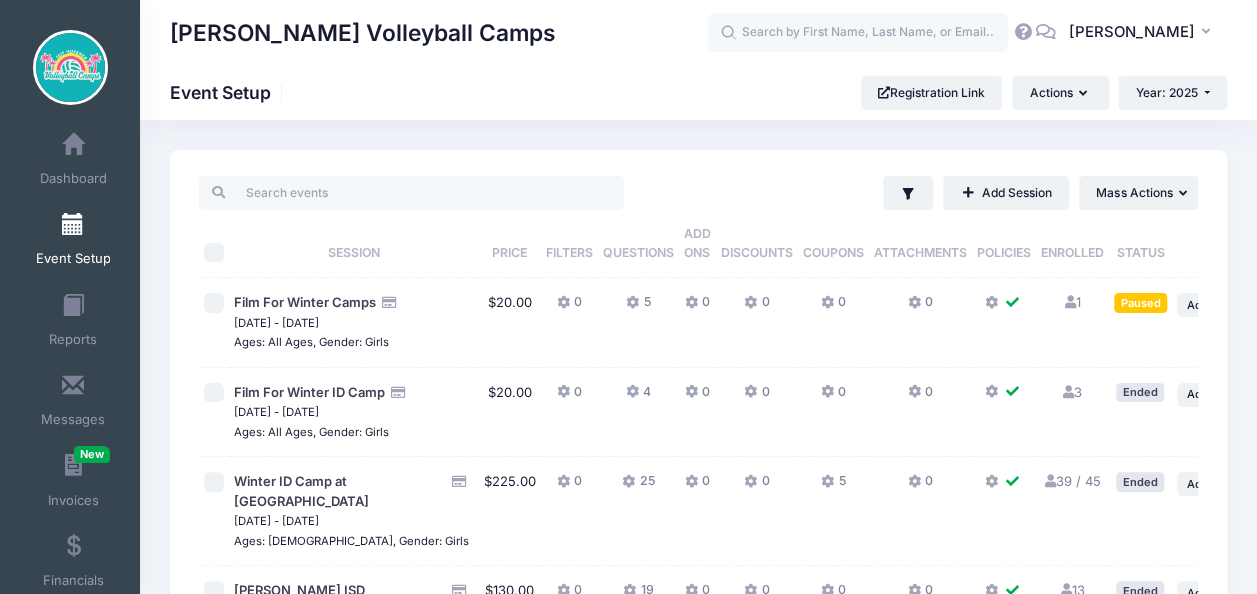 click on "Filter
Filter Options
Show:
Active
Live
Completed
Add Session
... Mass Actions      Pause selected sessions
Resume selected sessions" at bounding box center [916, 193] 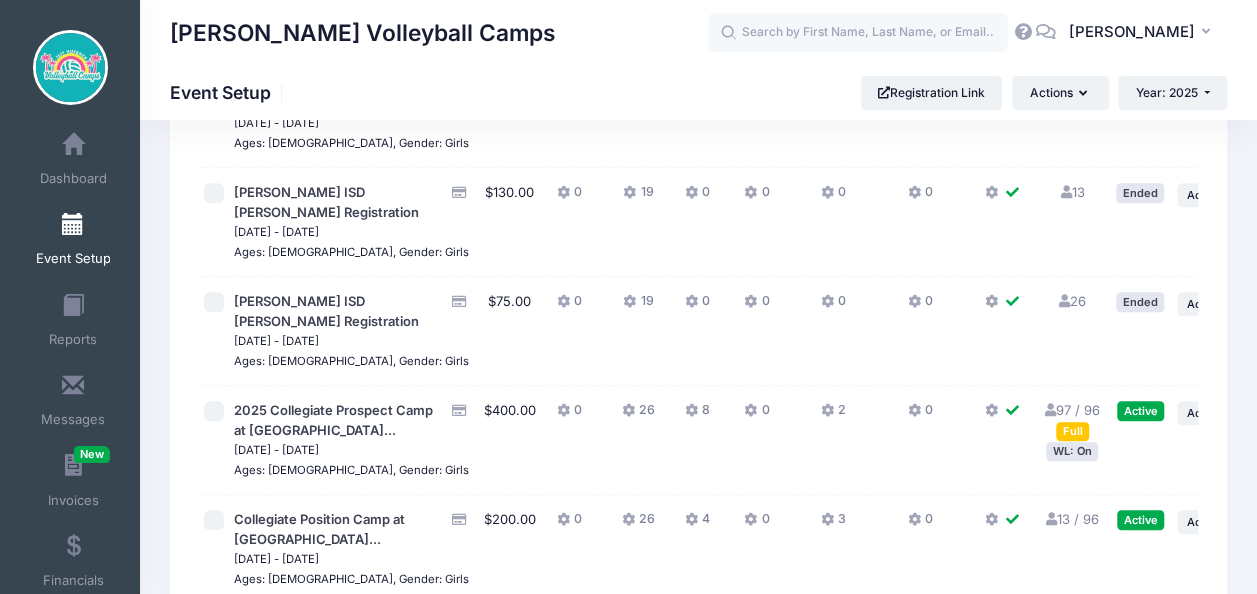 scroll, scrollTop: 400, scrollLeft: 0, axis: vertical 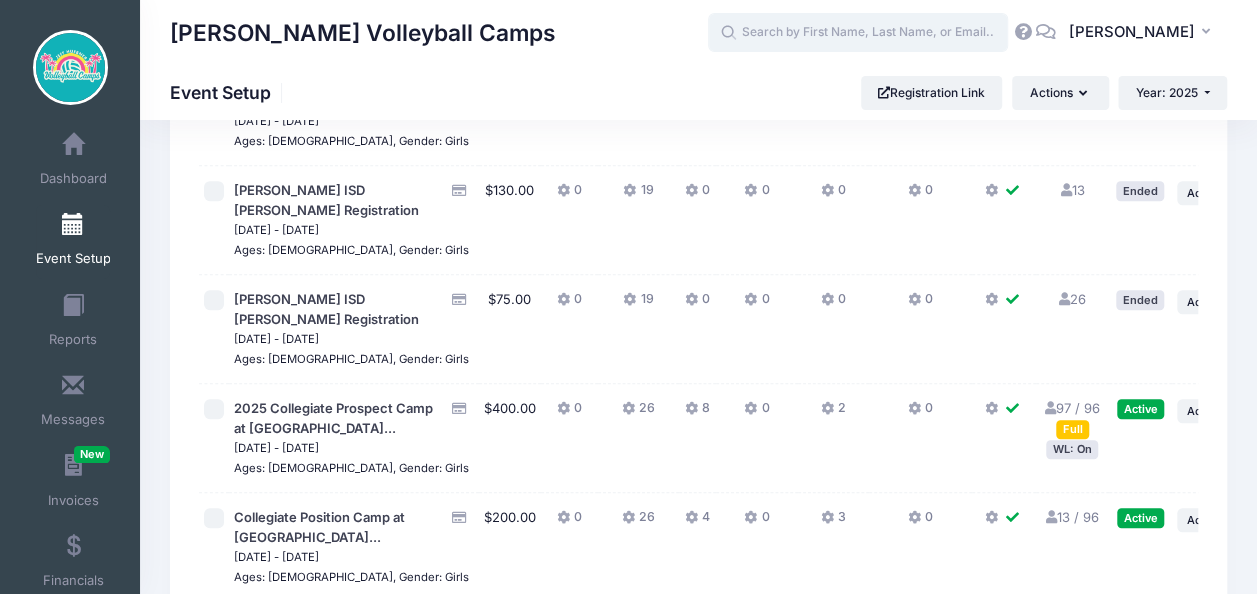 click at bounding box center (858, 33) 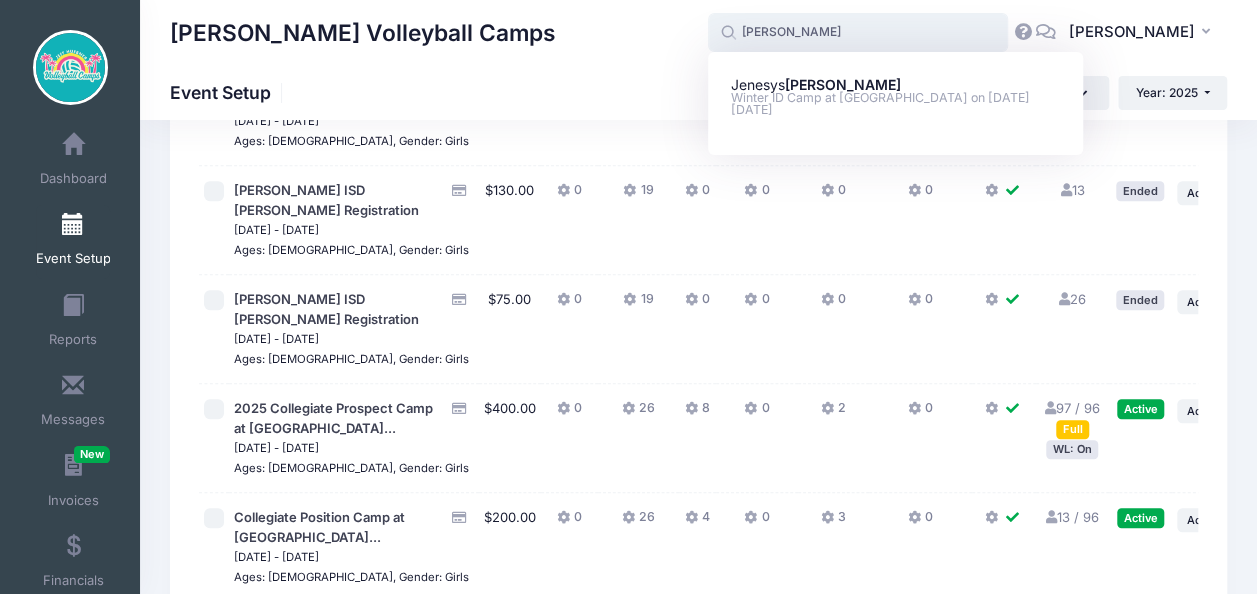 click on "[PERSON_NAME]" at bounding box center [858, 33] 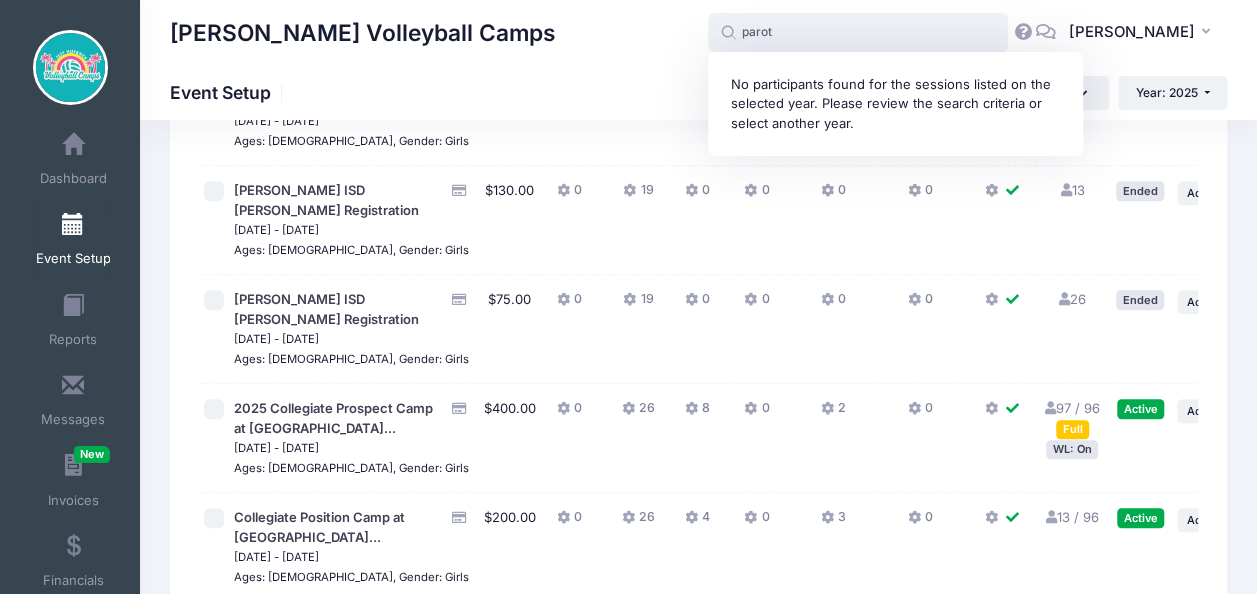 click on "parot" at bounding box center (858, 33) 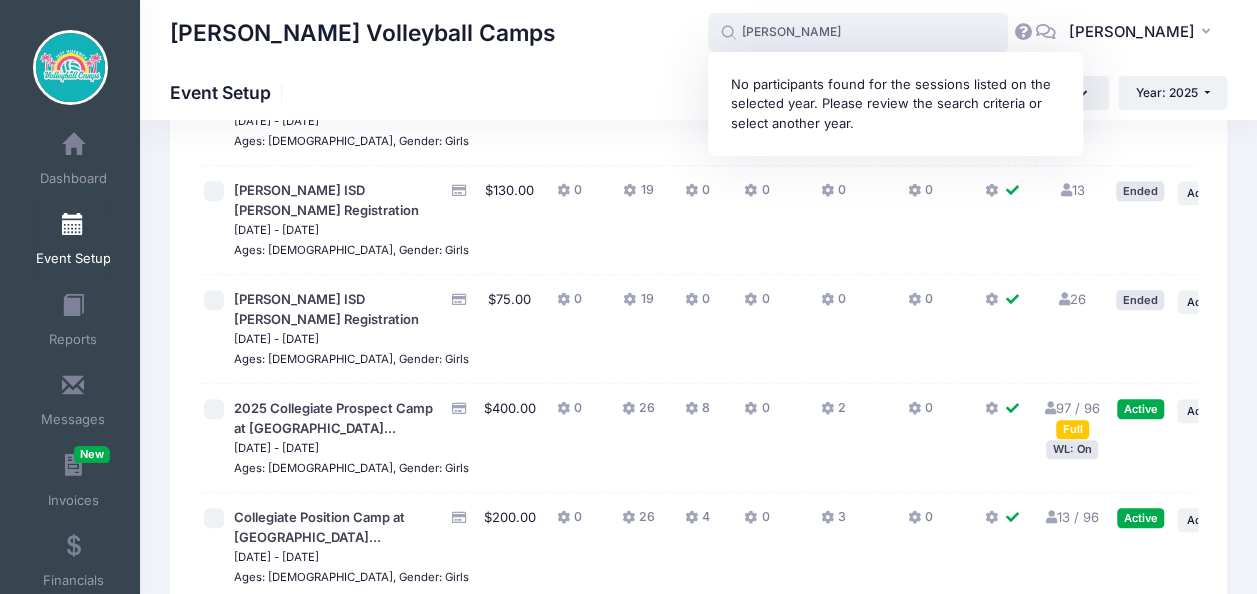 type on "[PERSON_NAME]" 